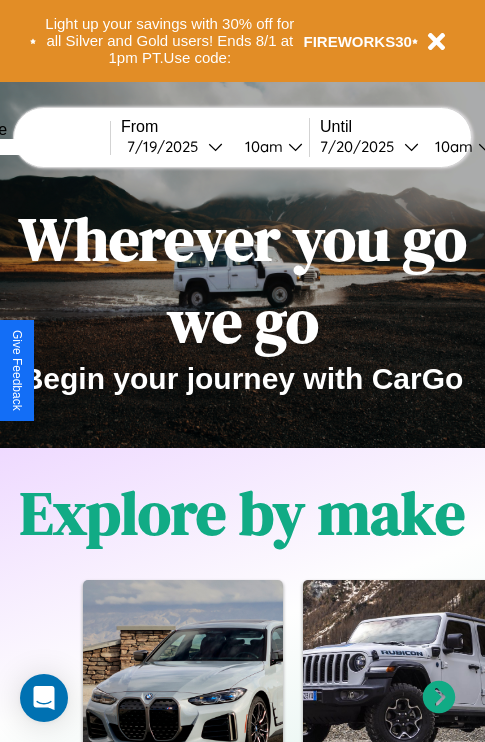 scroll, scrollTop: 0, scrollLeft: 0, axis: both 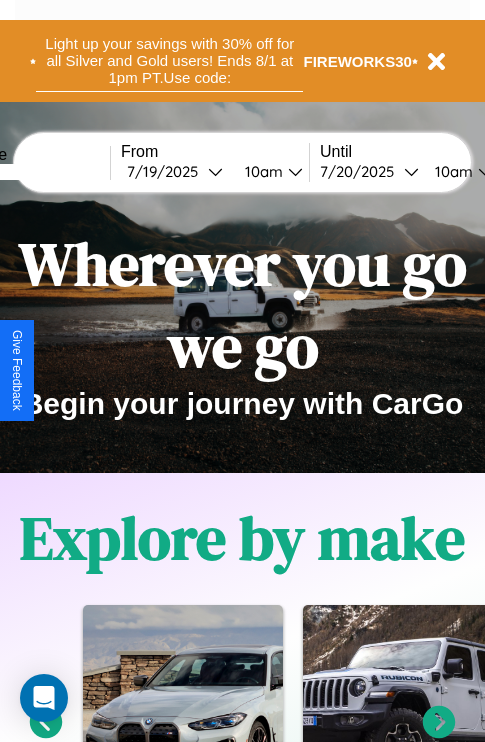 click on "Light up your savings with 30% off for all Silver and Gold users! Ends 8/1 at 1pm PT.  Use code:" at bounding box center [169, 61] 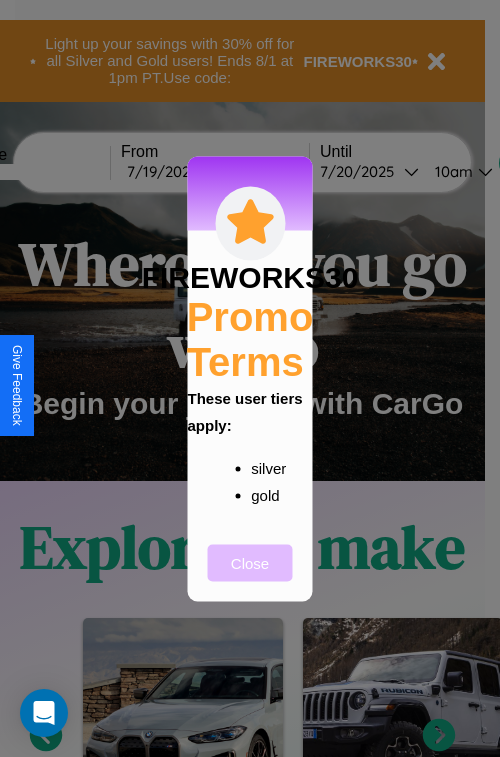 click on "Close" at bounding box center [250, 562] 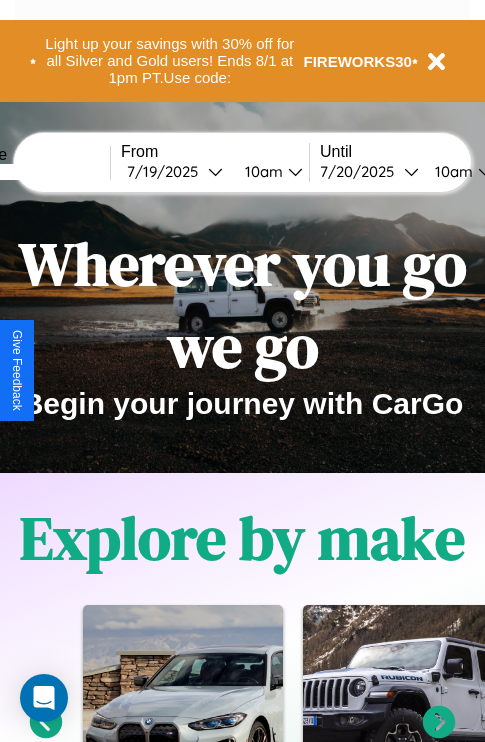 click at bounding box center (35, 172) 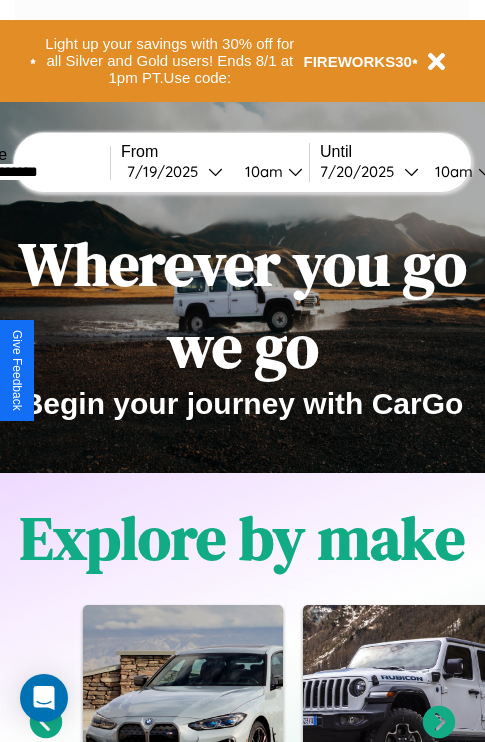 type on "**********" 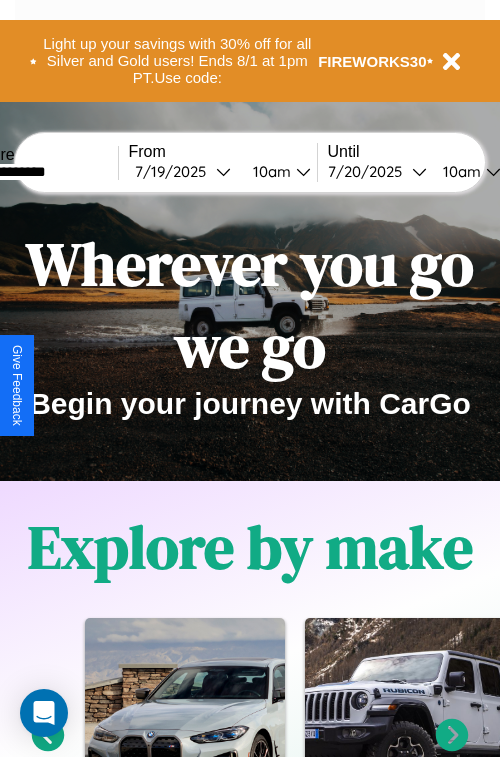 select on "*" 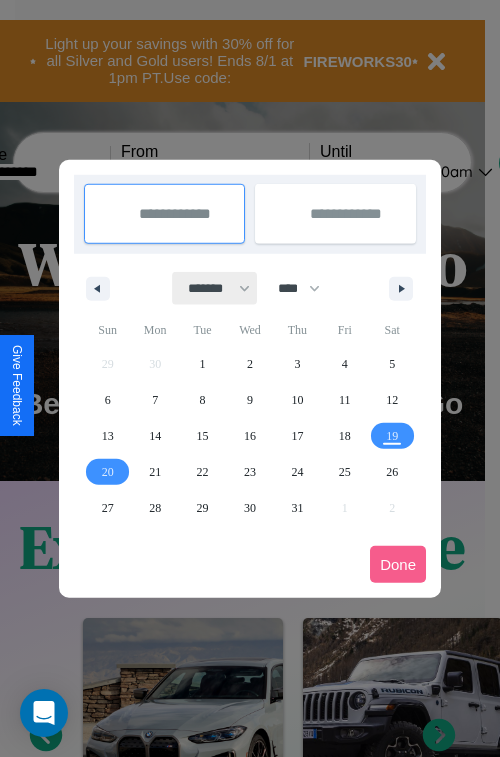 click on "******* ******** ***** ***** *** **** **** ****** ********* ******* ******** ********" at bounding box center [215, 288] 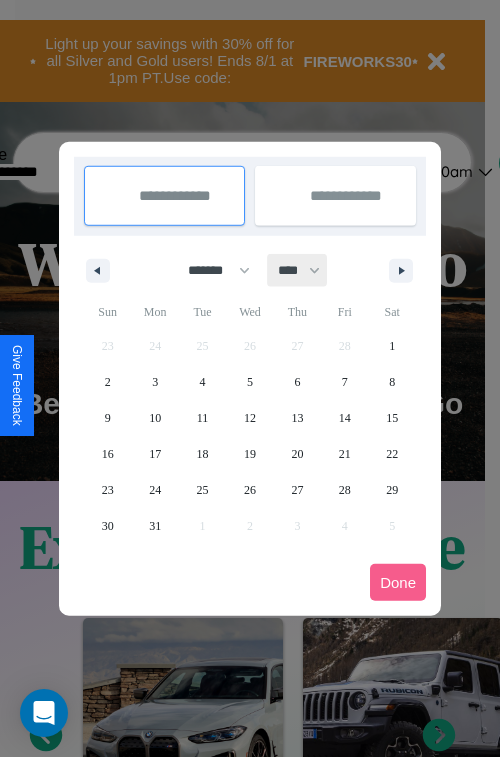 click on "**** **** **** **** **** **** **** **** **** **** **** **** **** **** **** **** **** **** **** **** **** **** **** **** **** **** **** **** **** **** **** **** **** **** **** **** **** **** **** **** **** **** **** **** **** **** **** **** **** **** **** **** **** **** **** **** **** **** **** **** **** **** **** **** **** **** **** **** **** **** **** **** **** **** **** **** **** **** **** **** **** **** **** **** **** **** **** **** **** **** **** **** **** **** **** **** **** **** **** **** **** **** **** **** **** **** **** **** **** **** **** **** **** **** **** **** **** **** **** **** ****" at bounding box center [298, 270] 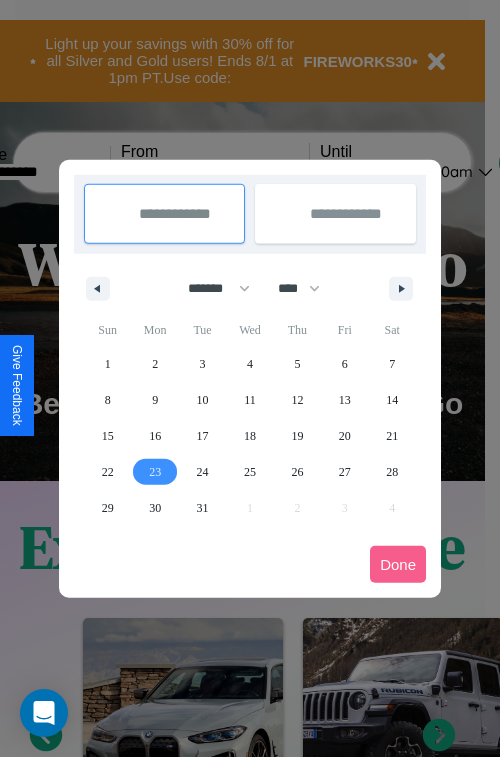click on "23" at bounding box center [155, 472] 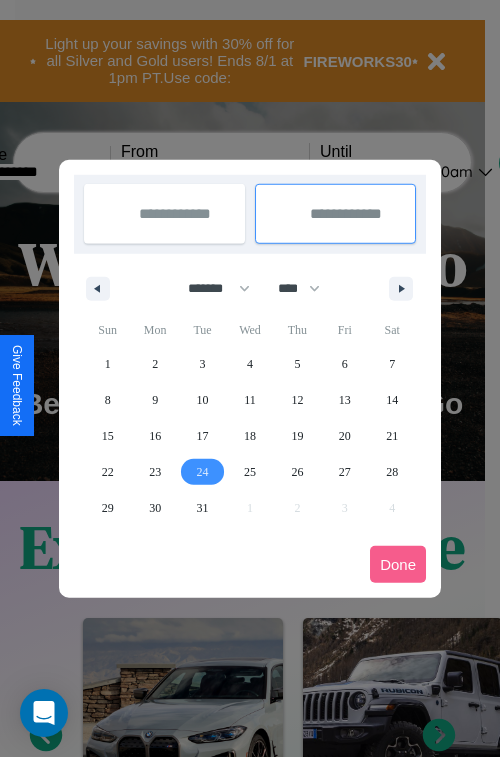click on "24" at bounding box center [203, 472] 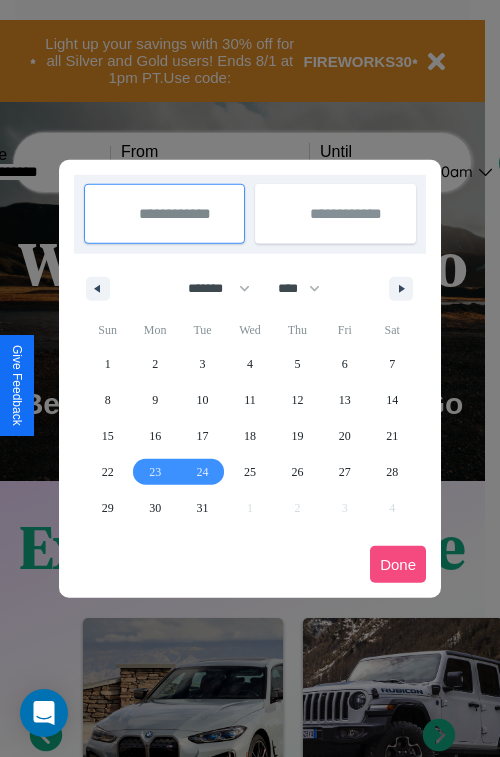 click on "Done" at bounding box center (398, 564) 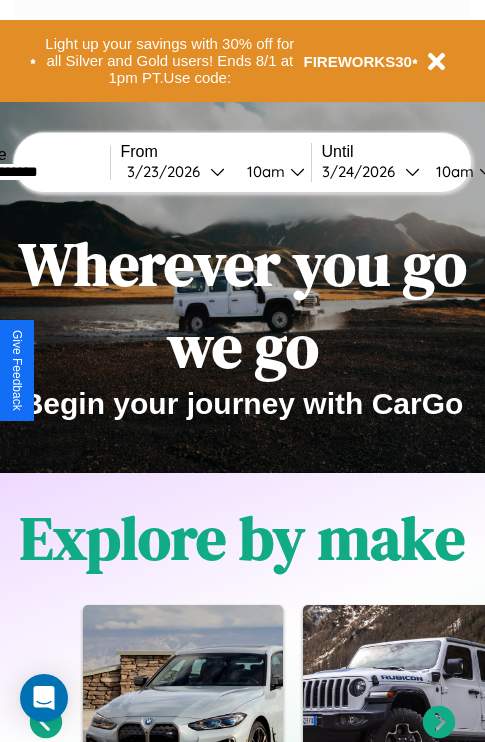 scroll, scrollTop: 0, scrollLeft: 76, axis: horizontal 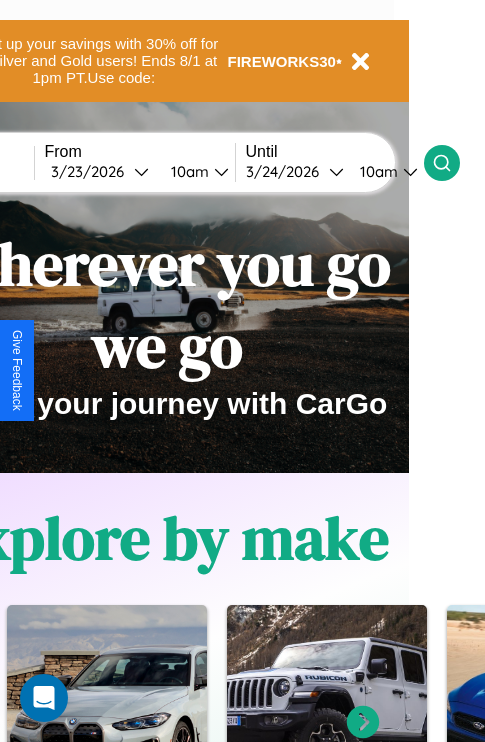 click 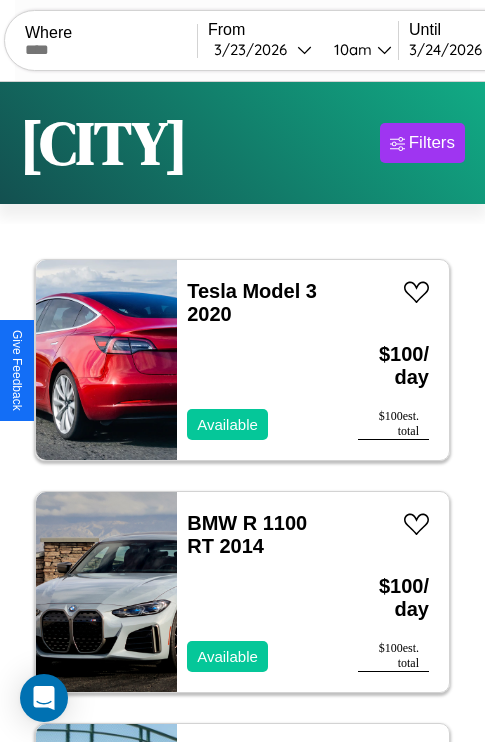 scroll, scrollTop: 138, scrollLeft: 0, axis: vertical 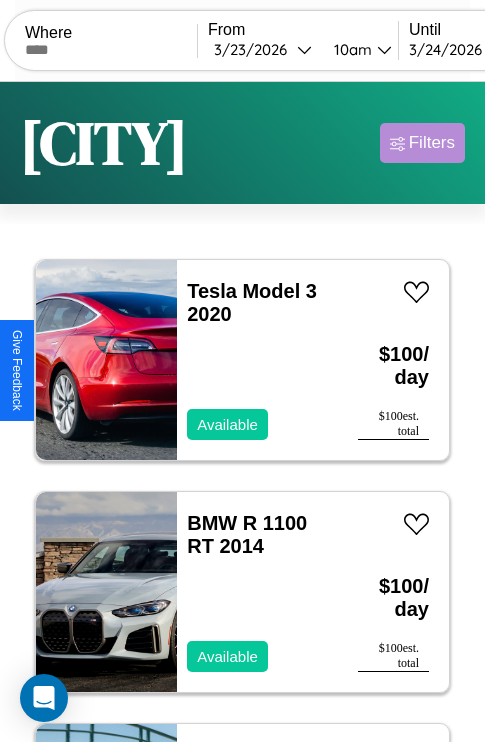 click on "Filters" at bounding box center [432, 143] 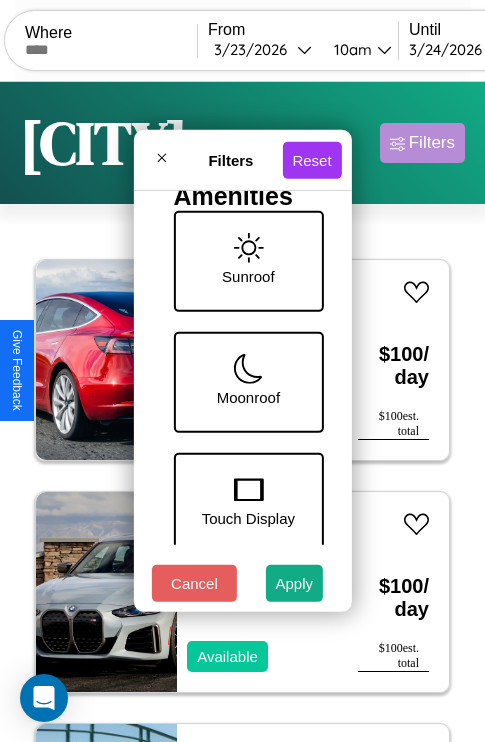 scroll, scrollTop: 772, scrollLeft: 0, axis: vertical 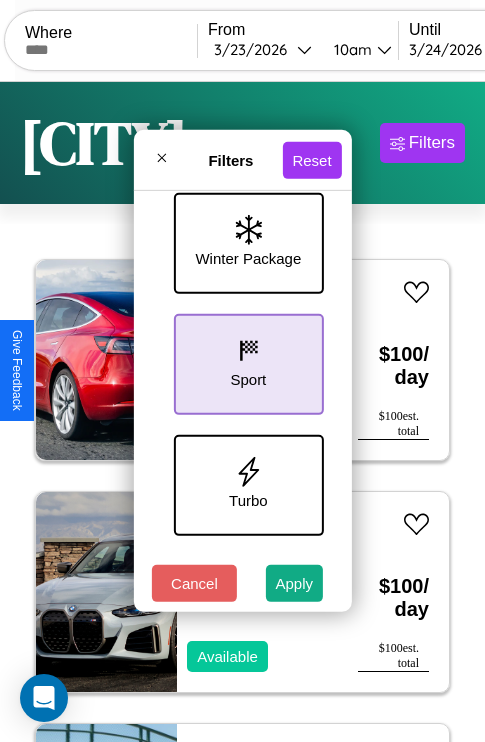 click 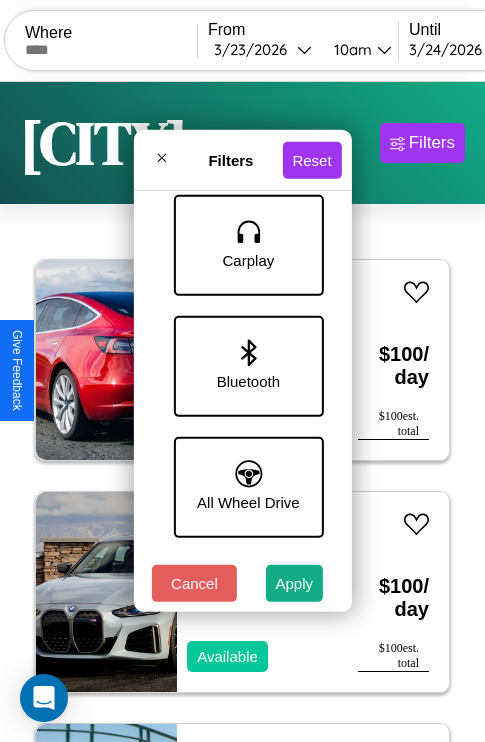 scroll, scrollTop: 1256, scrollLeft: 0, axis: vertical 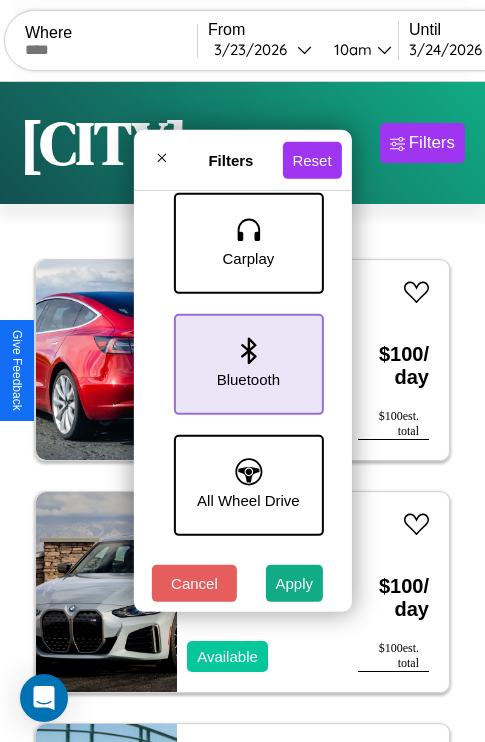 click 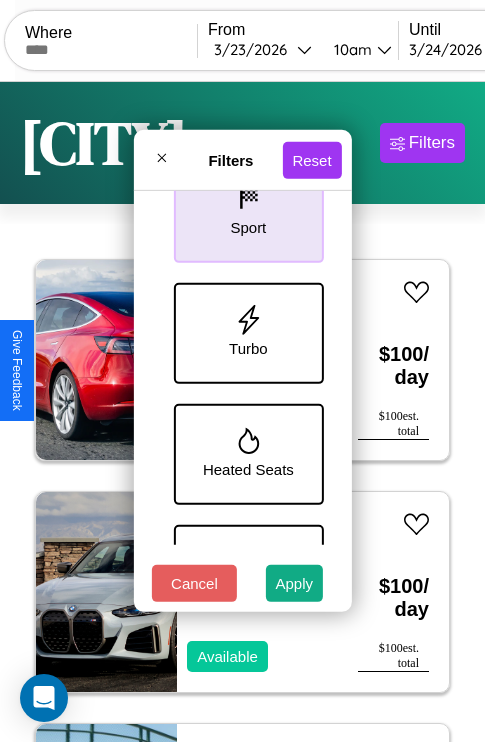scroll, scrollTop: 651, scrollLeft: 0, axis: vertical 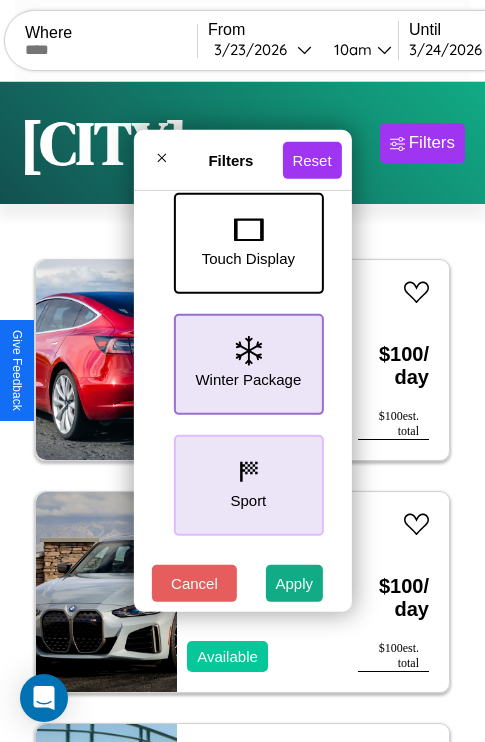 click 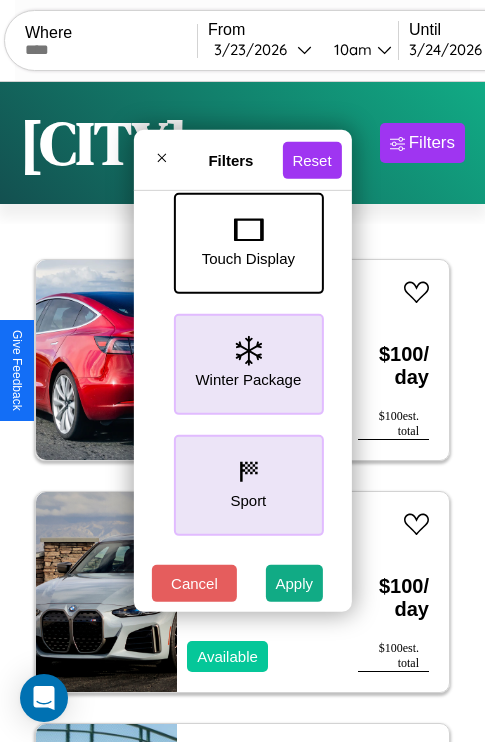 scroll, scrollTop: 0, scrollLeft: 124, axis: horizontal 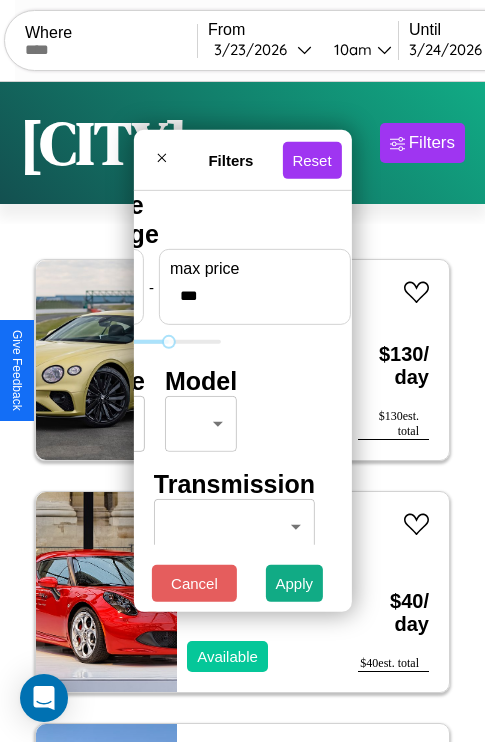 type on "***" 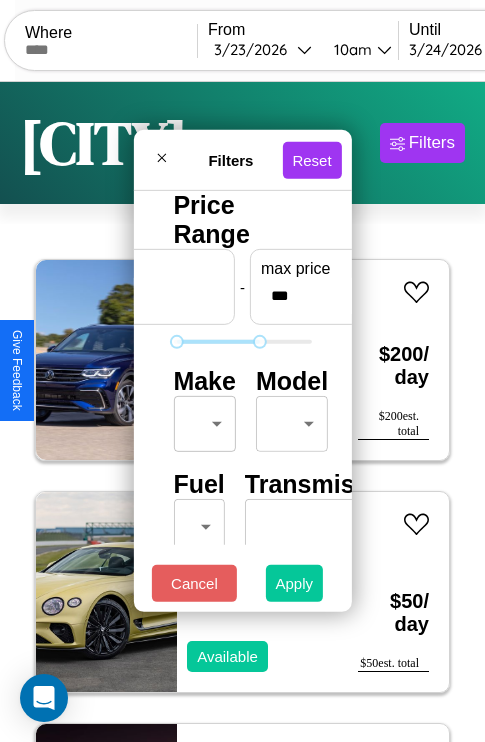 type on "**" 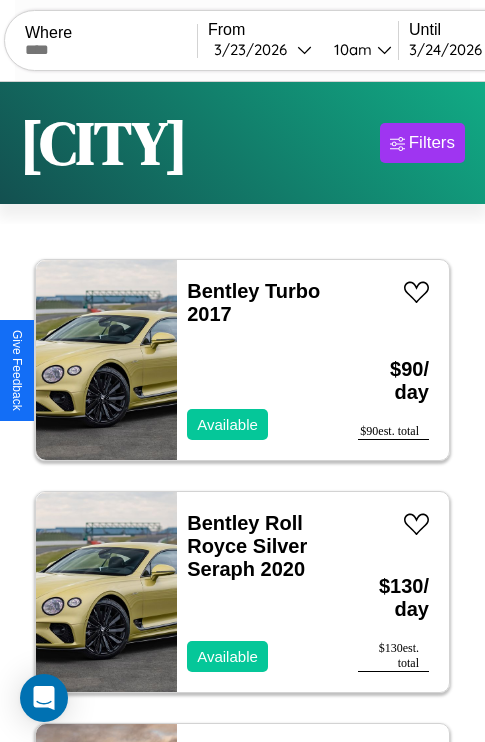 scroll, scrollTop: 96, scrollLeft: 0, axis: vertical 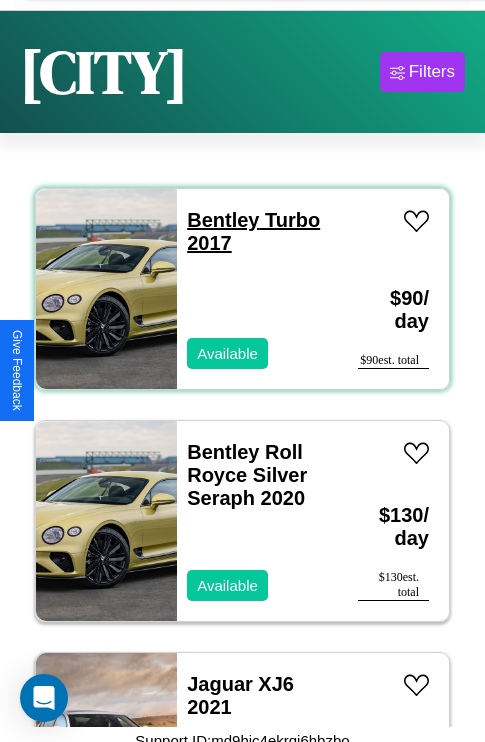 click on "Bentley   Turbo   2017" at bounding box center [253, 231] 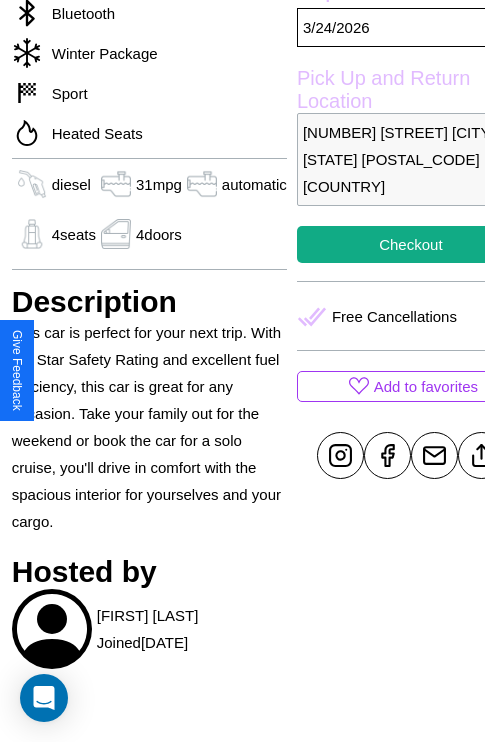 scroll, scrollTop: 589, scrollLeft: 68, axis: both 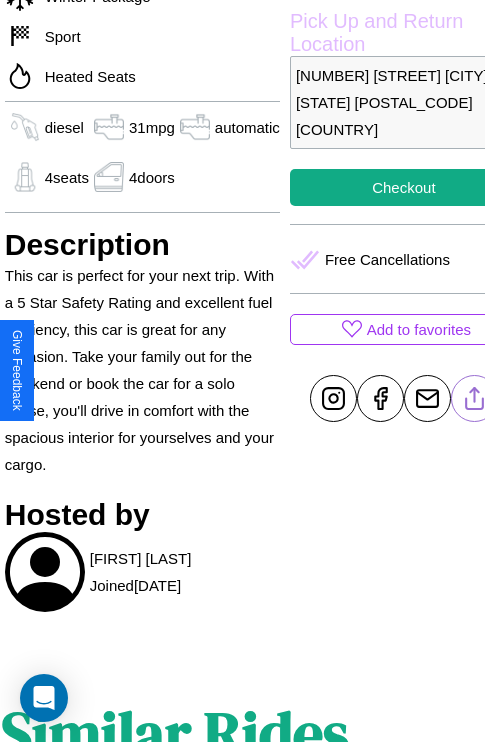 click 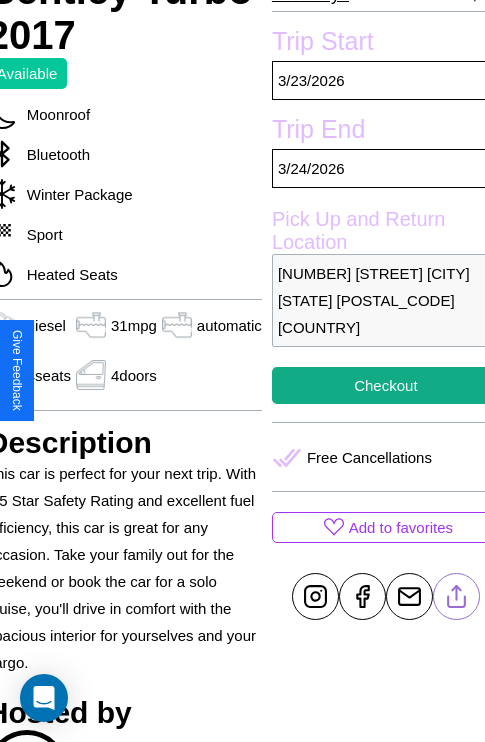scroll, scrollTop: 378, scrollLeft: 88, axis: both 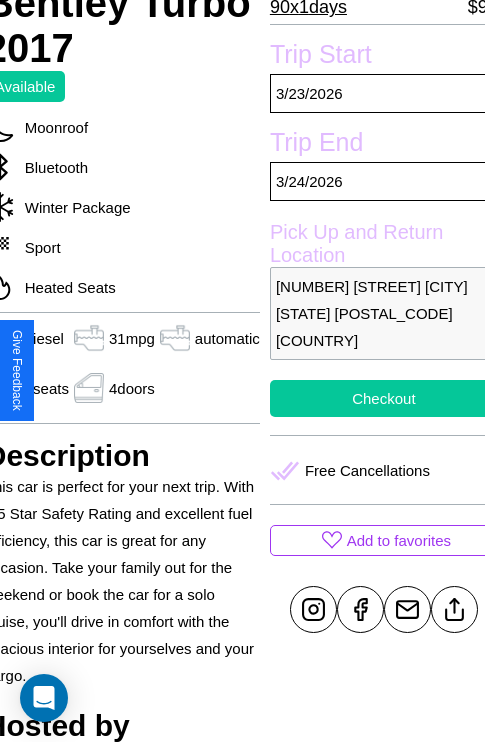 click on "Checkout" at bounding box center (384, 398) 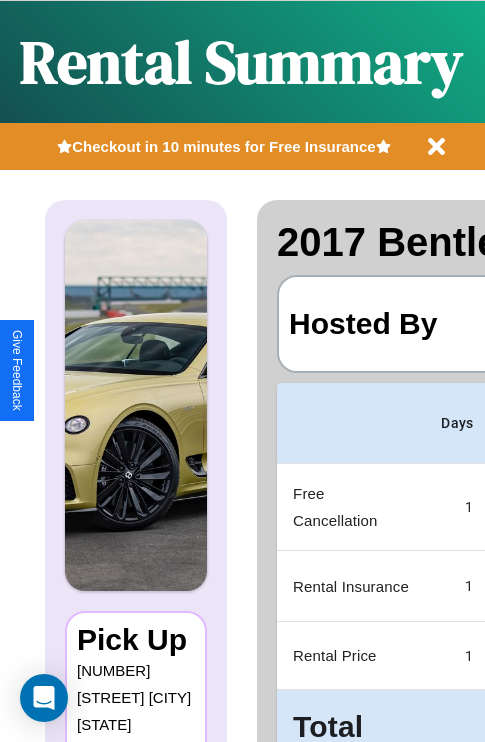 scroll, scrollTop: 0, scrollLeft: 378, axis: horizontal 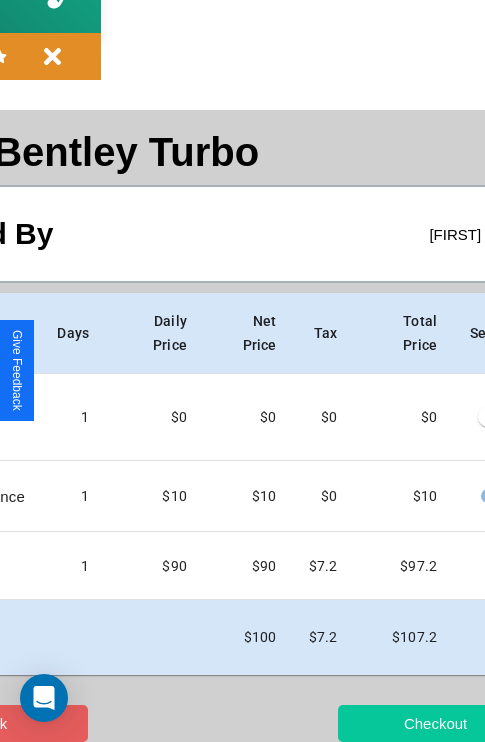click on "Checkout" at bounding box center (435, 723) 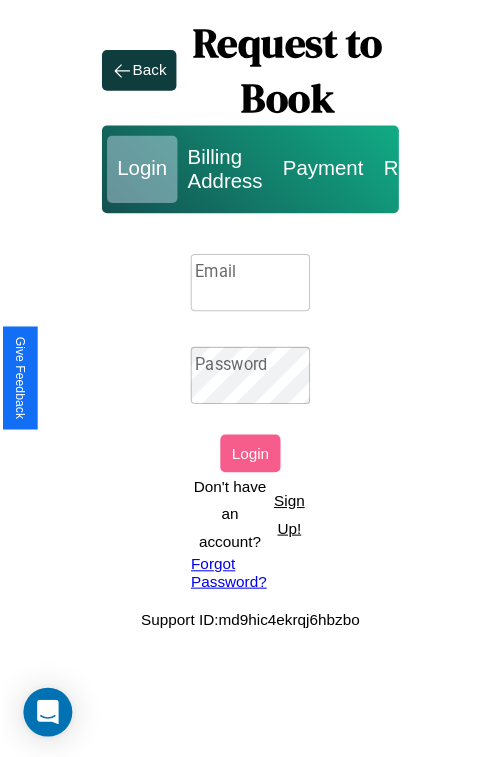 scroll, scrollTop: 0, scrollLeft: 0, axis: both 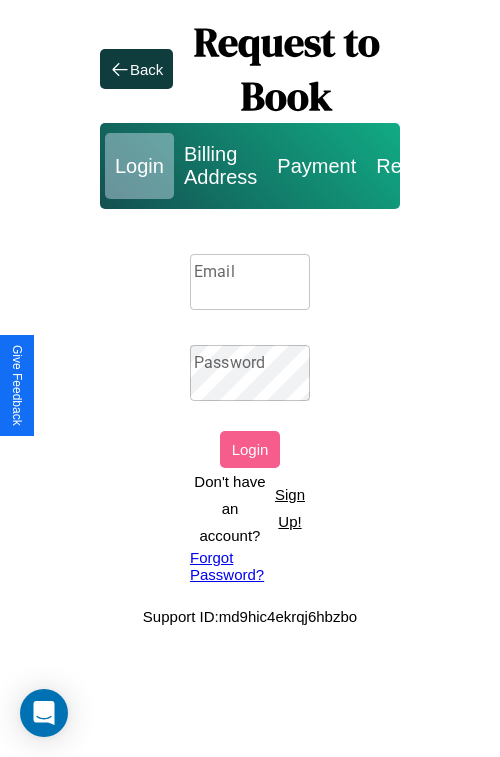 click on "Email" at bounding box center [250, 282] 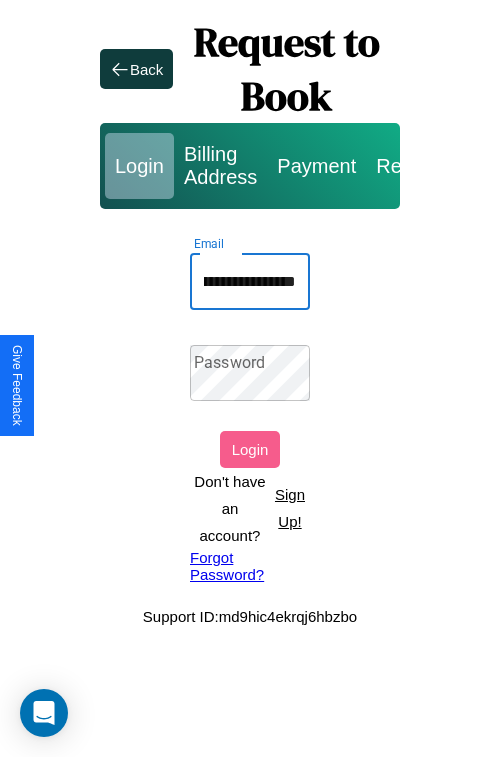 scroll, scrollTop: 0, scrollLeft: 78, axis: horizontal 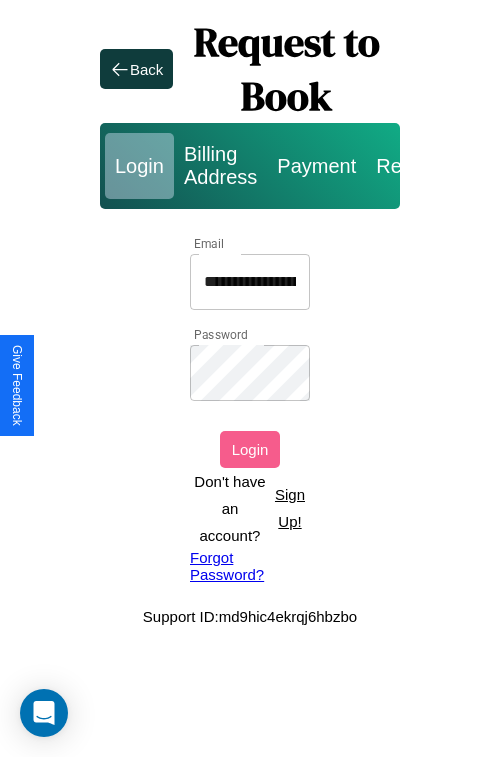 click on "Login" at bounding box center [250, 449] 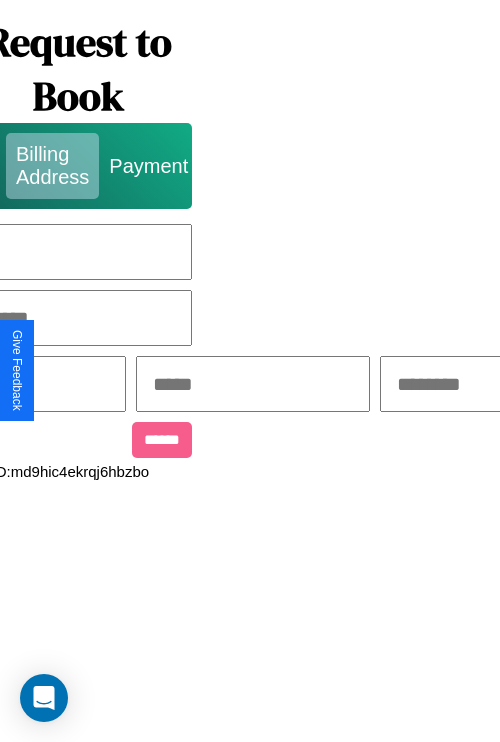 scroll, scrollTop: 0, scrollLeft: 517, axis: horizontal 